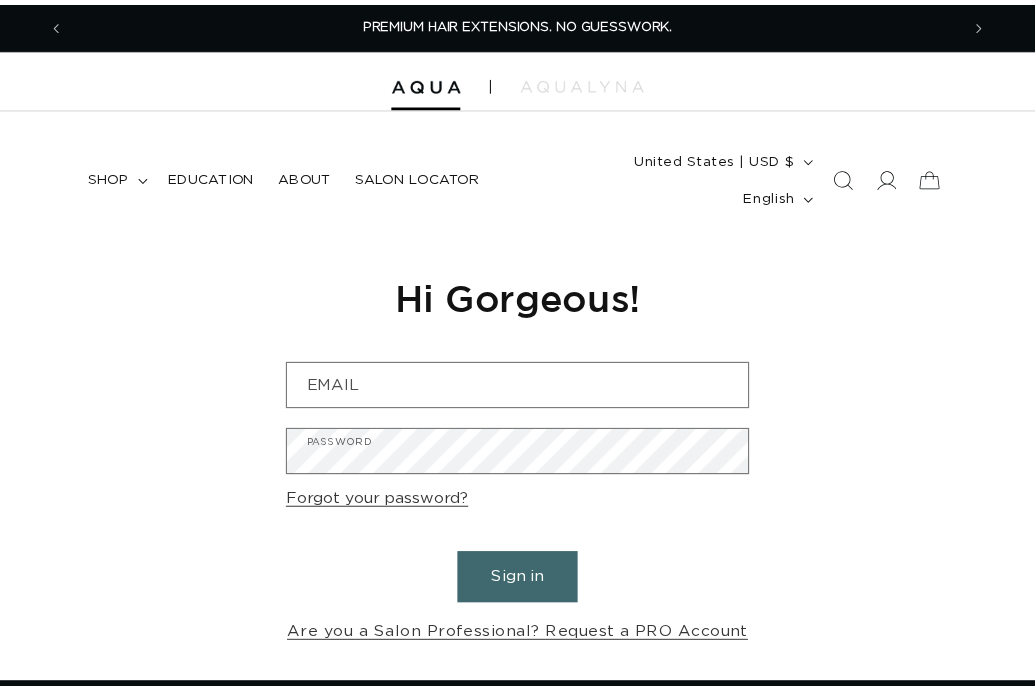 scroll, scrollTop: 0, scrollLeft: 0, axis: both 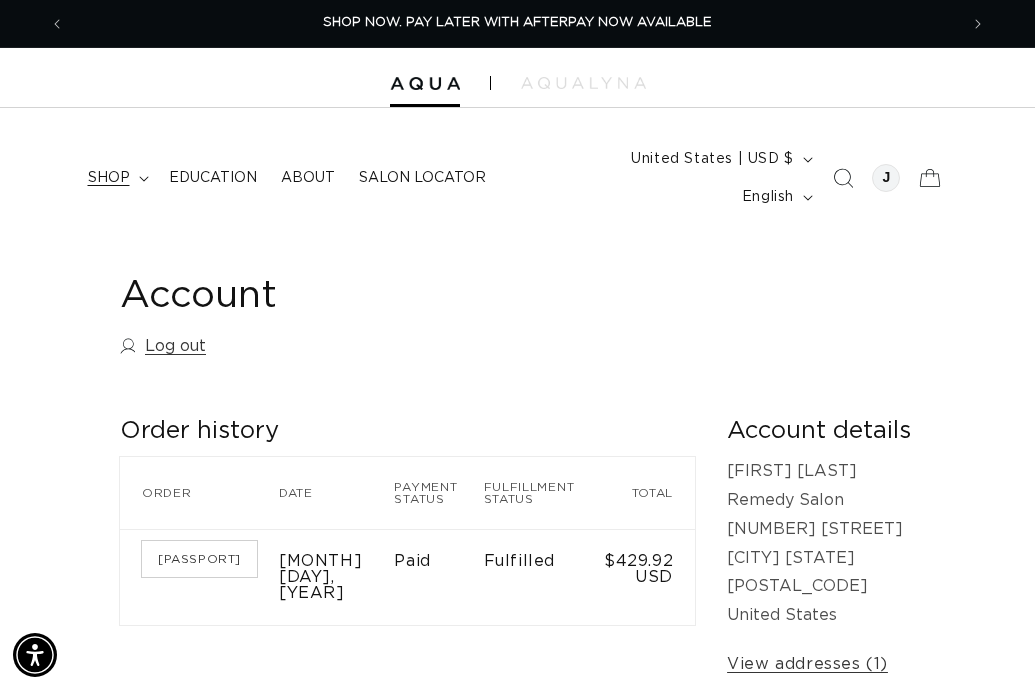click on "shop" at bounding box center (109, 178) 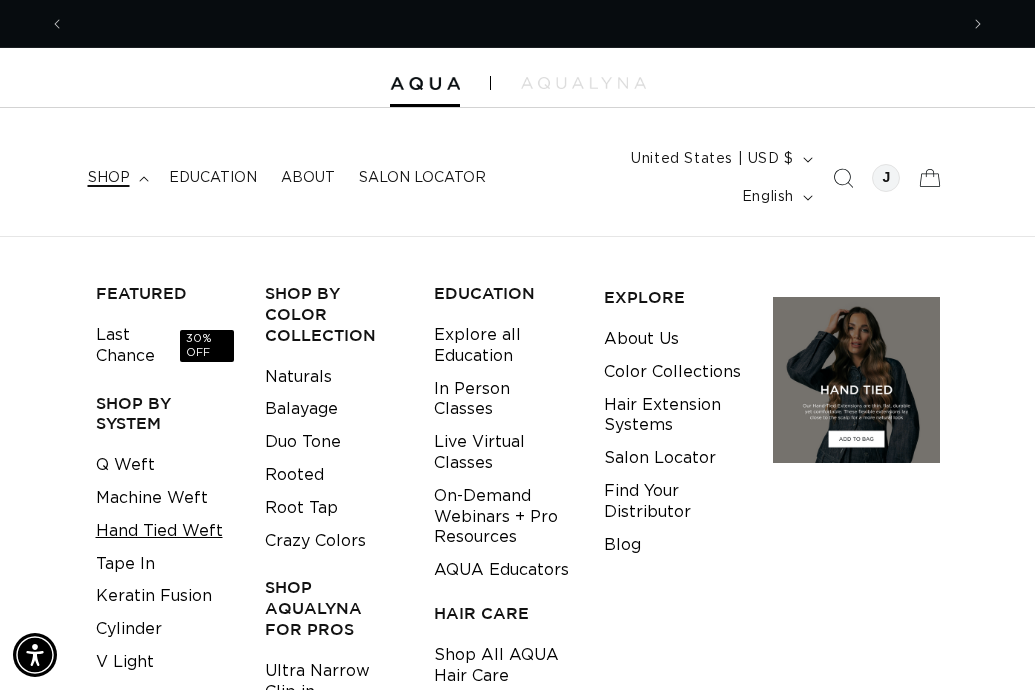 scroll, scrollTop: 0, scrollLeft: 0, axis: both 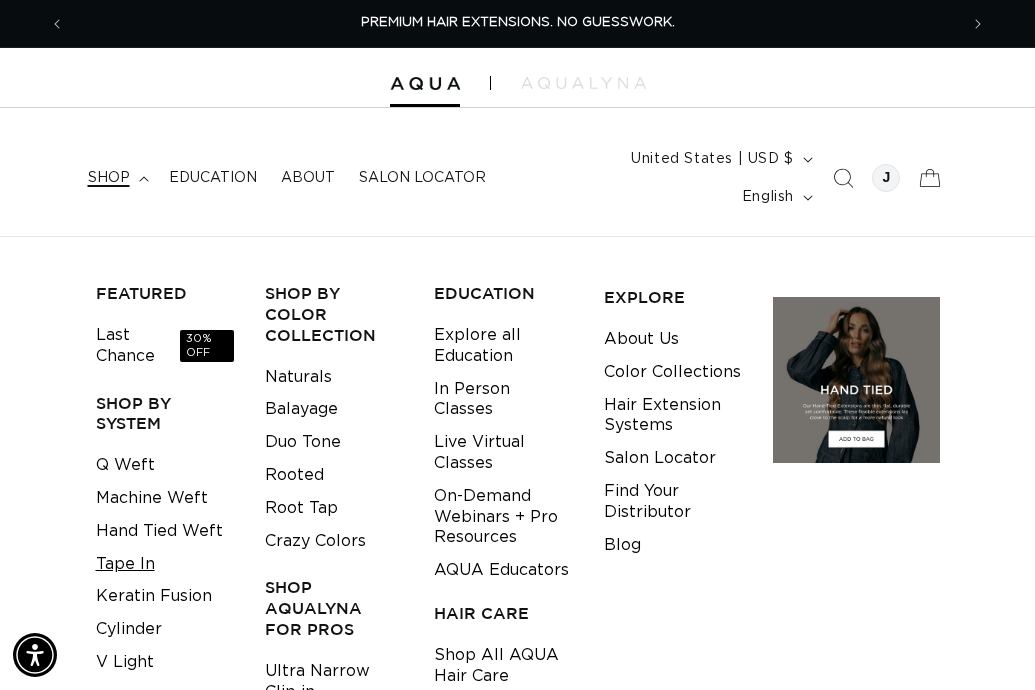 click on "Tape In" at bounding box center [125, 564] 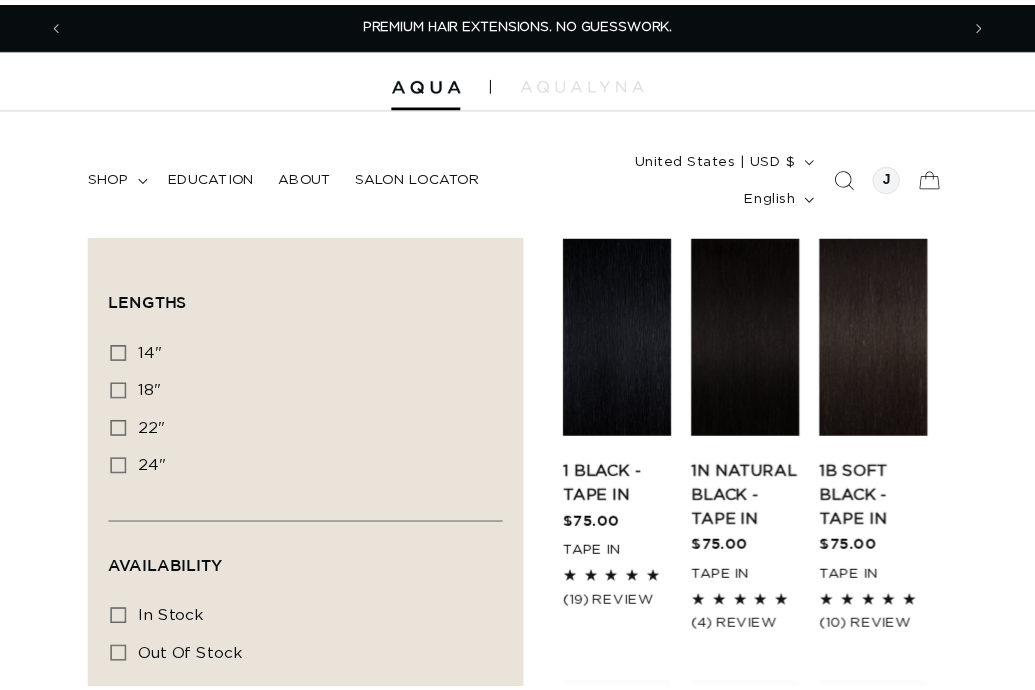 scroll, scrollTop: 0, scrollLeft: 0, axis: both 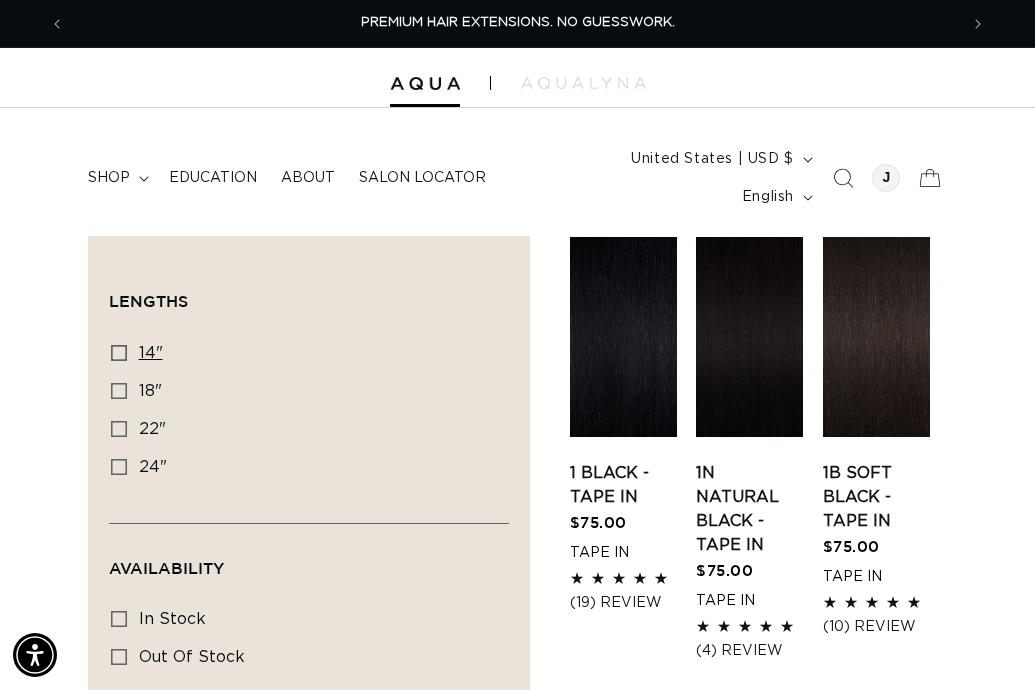 click 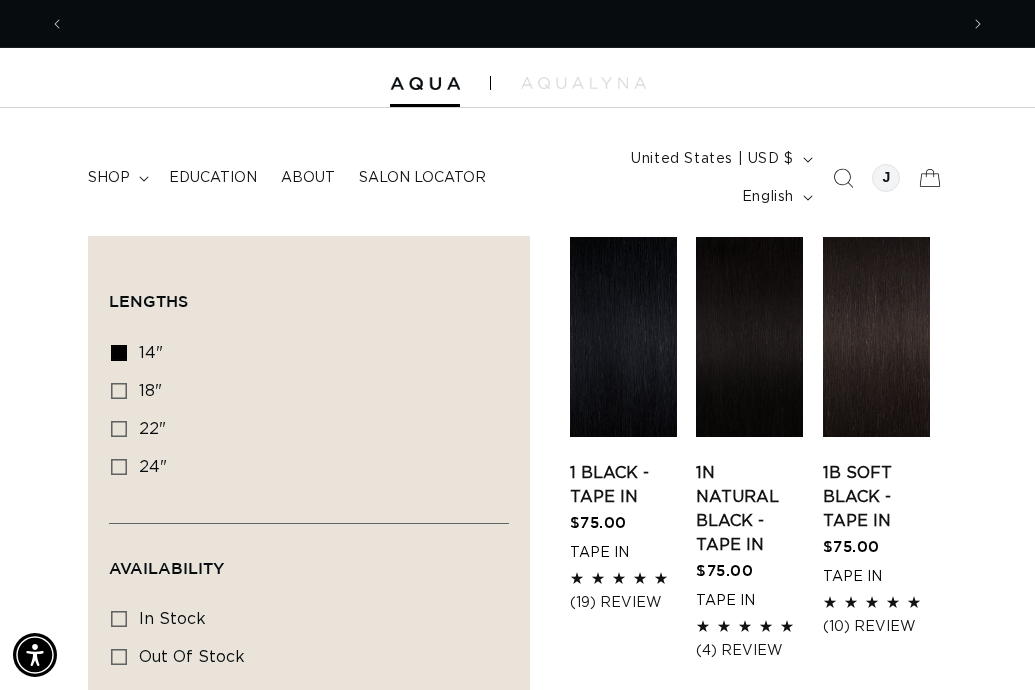 scroll, scrollTop: 0, scrollLeft: 893, axis: horizontal 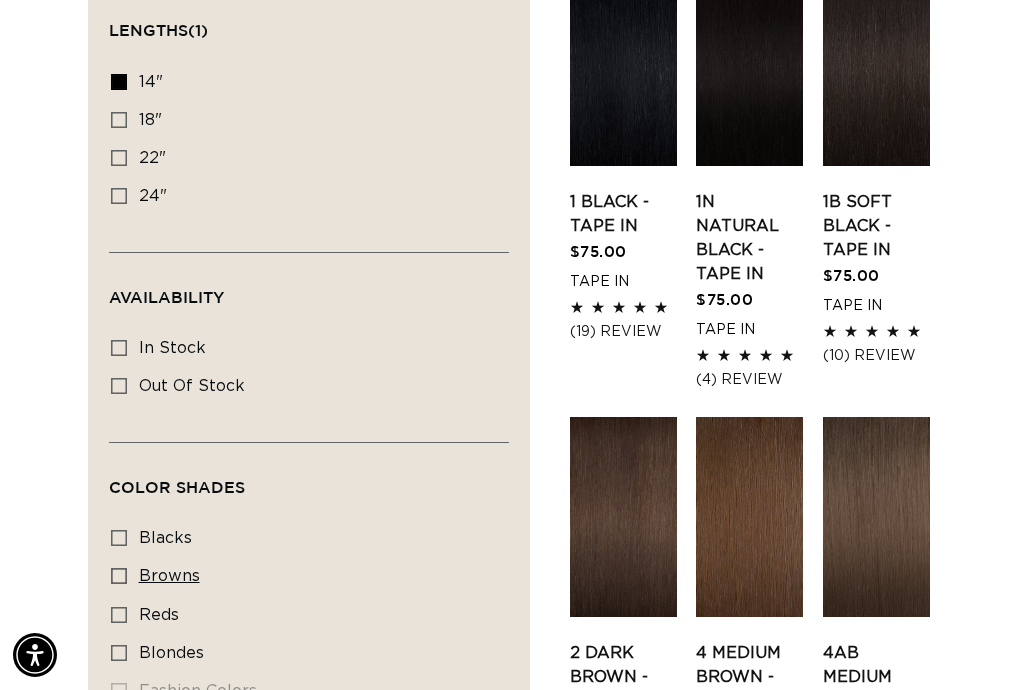 click on "browns" at bounding box center (169, 576) 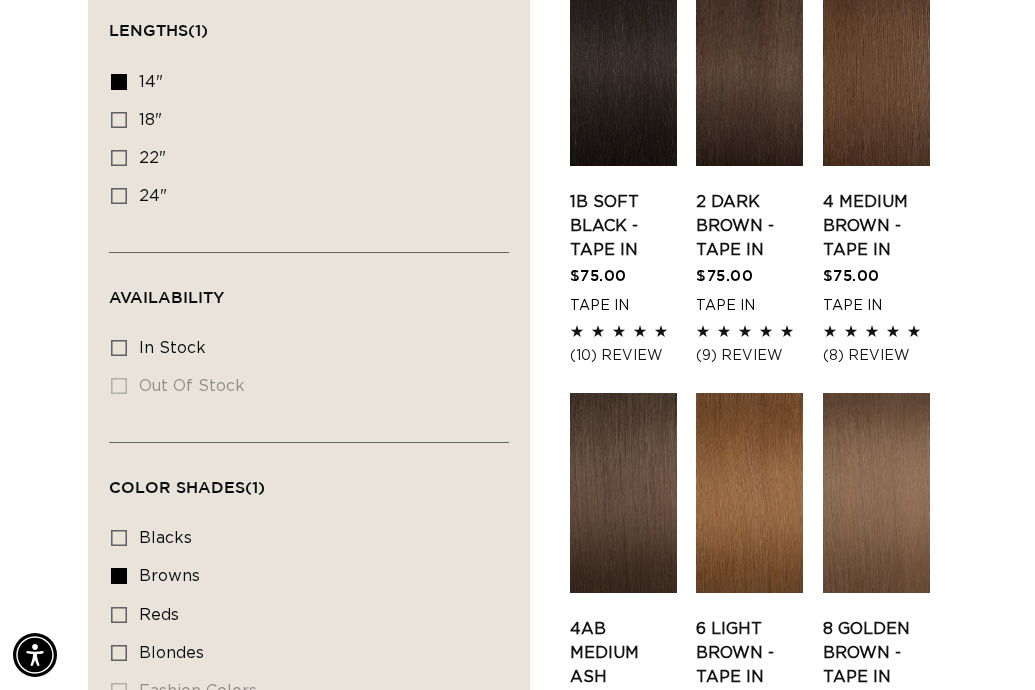 scroll, scrollTop: 0, scrollLeft: 1786, axis: horizontal 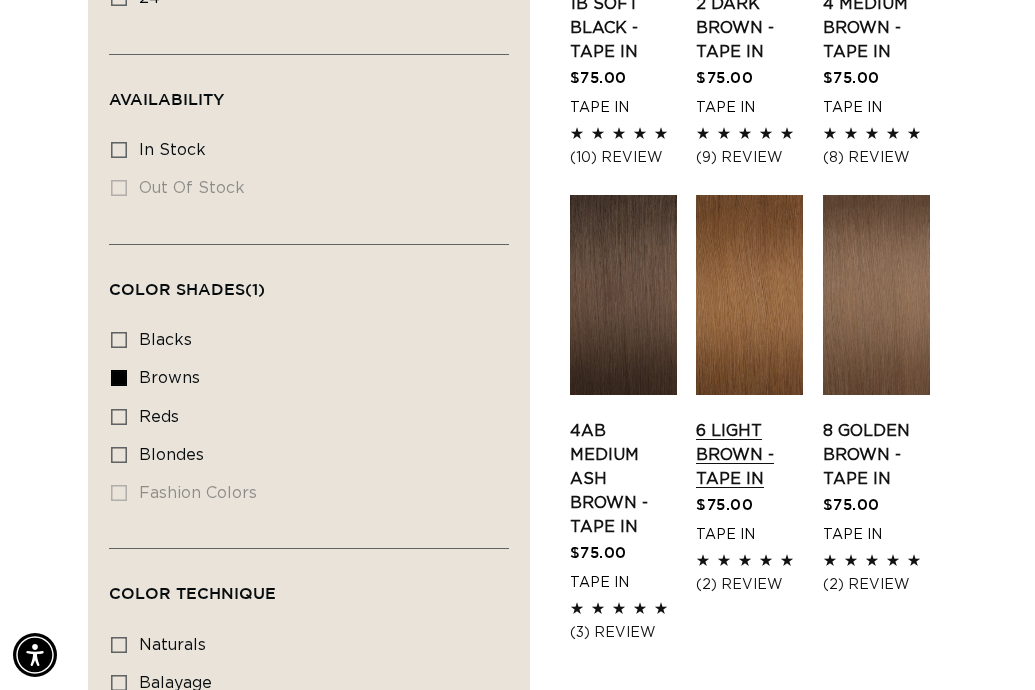 click on "6 Light Brown - Tape In" at bounding box center (749, 455) 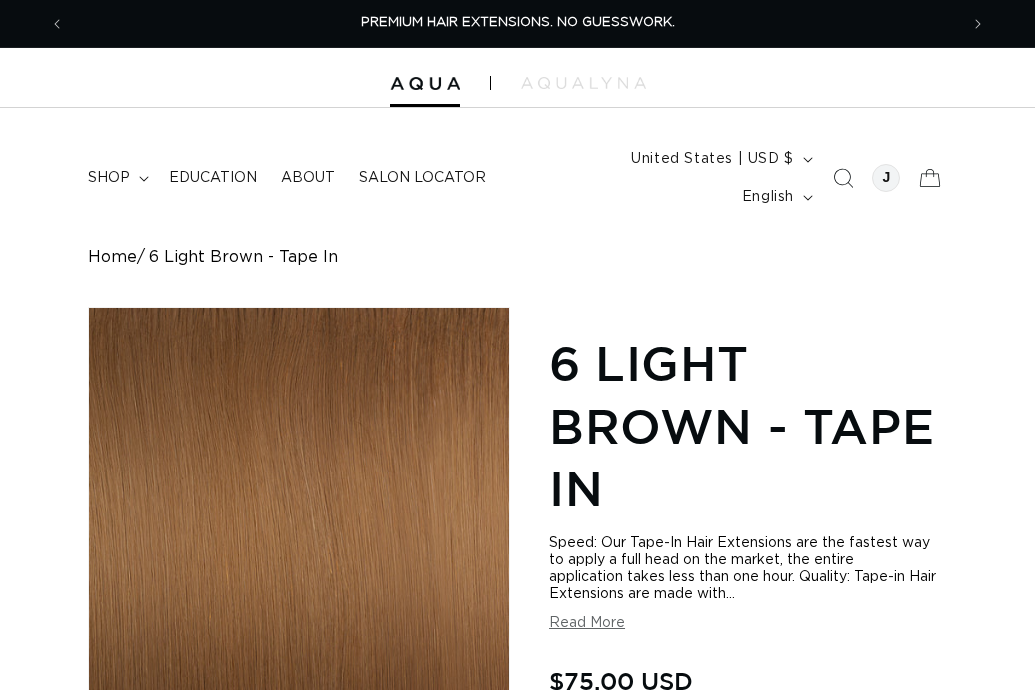 scroll, scrollTop: 0, scrollLeft: 0, axis: both 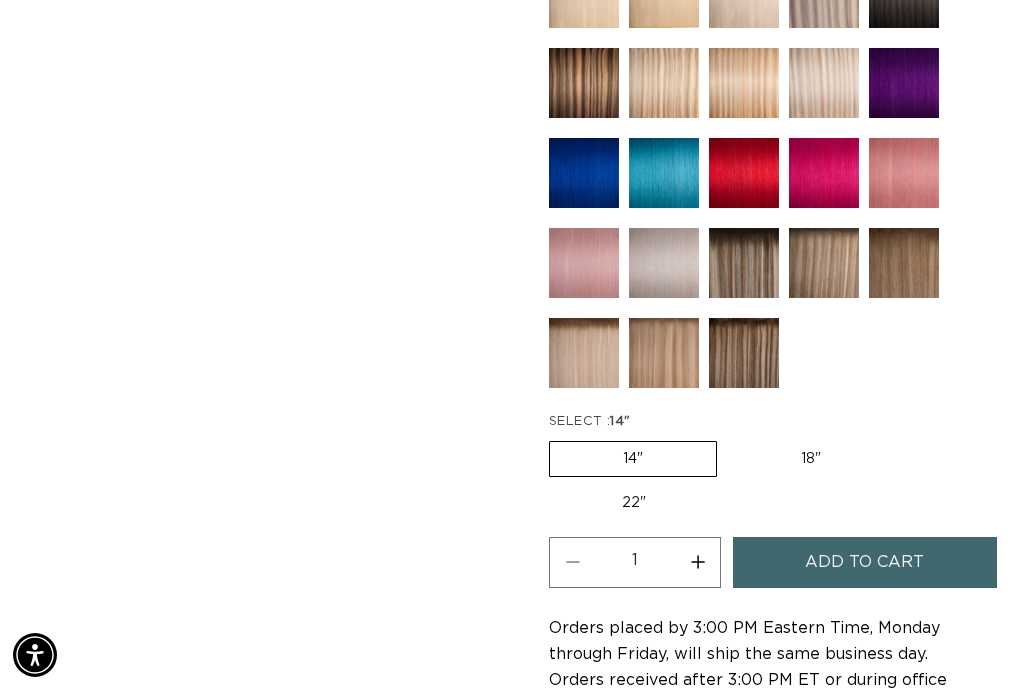click on "18" Variant sold out or unavailable" at bounding box center (811, 459) 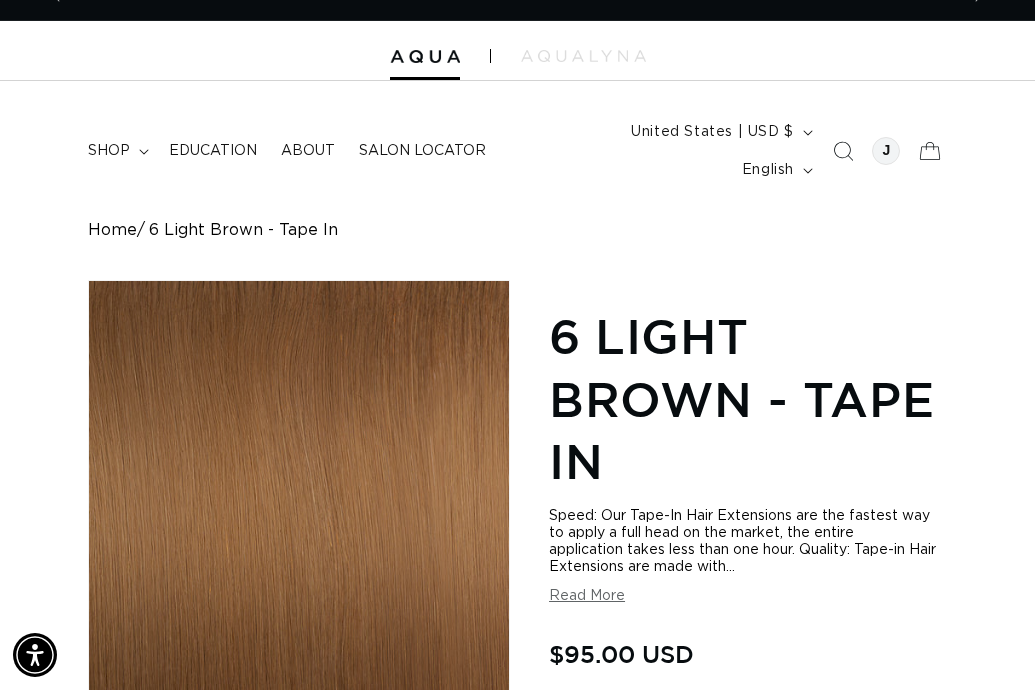 scroll, scrollTop: 26, scrollLeft: 0, axis: vertical 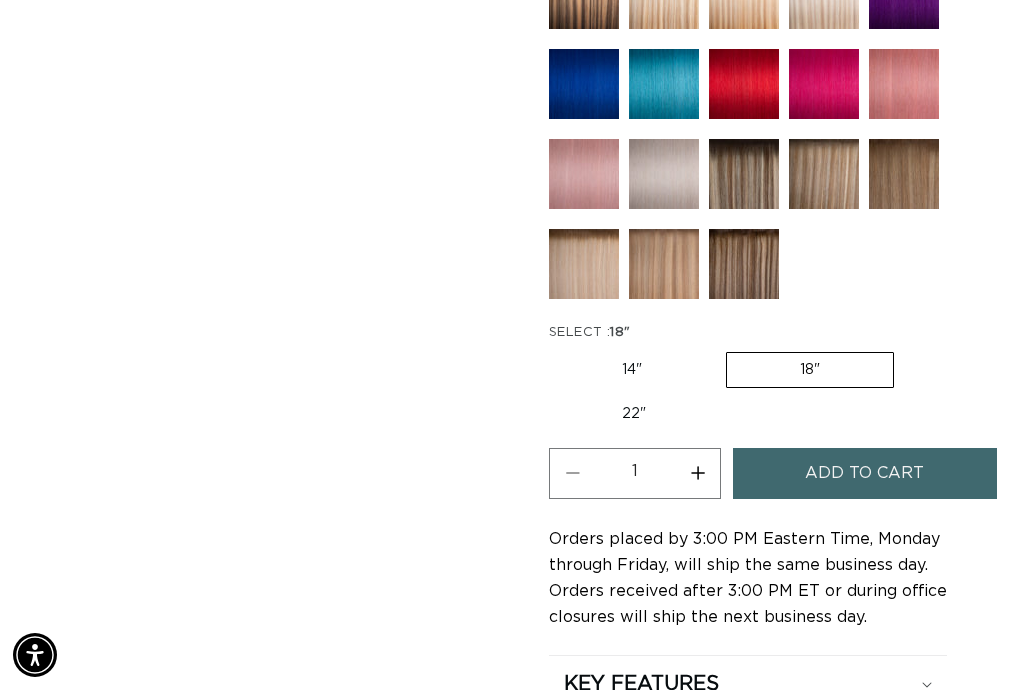 click on "14" Variant sold out or unavailable" at bounding box center (632, 370) 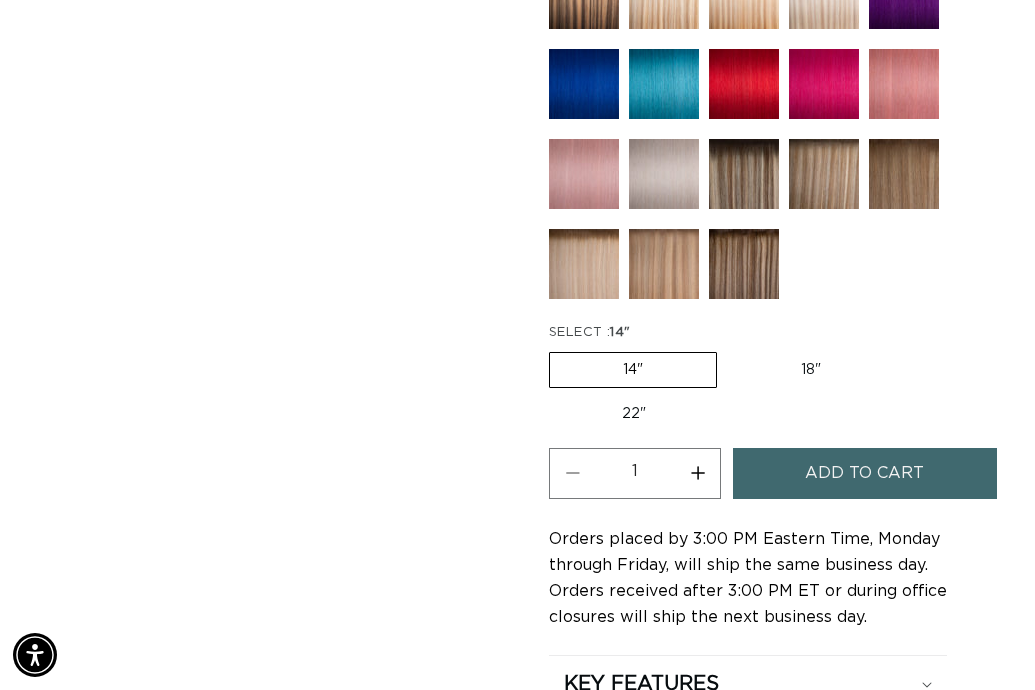 scroll, scrollTop: 0, scrollLeft: 0, axis: both 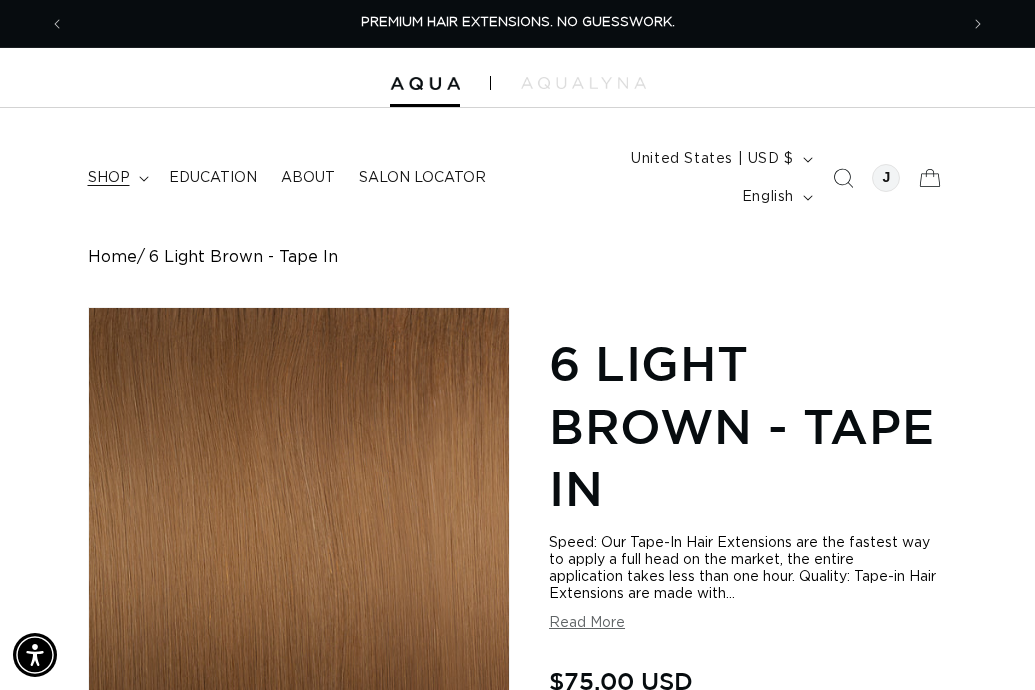 click on "shop" at bounding box center (109, 178) 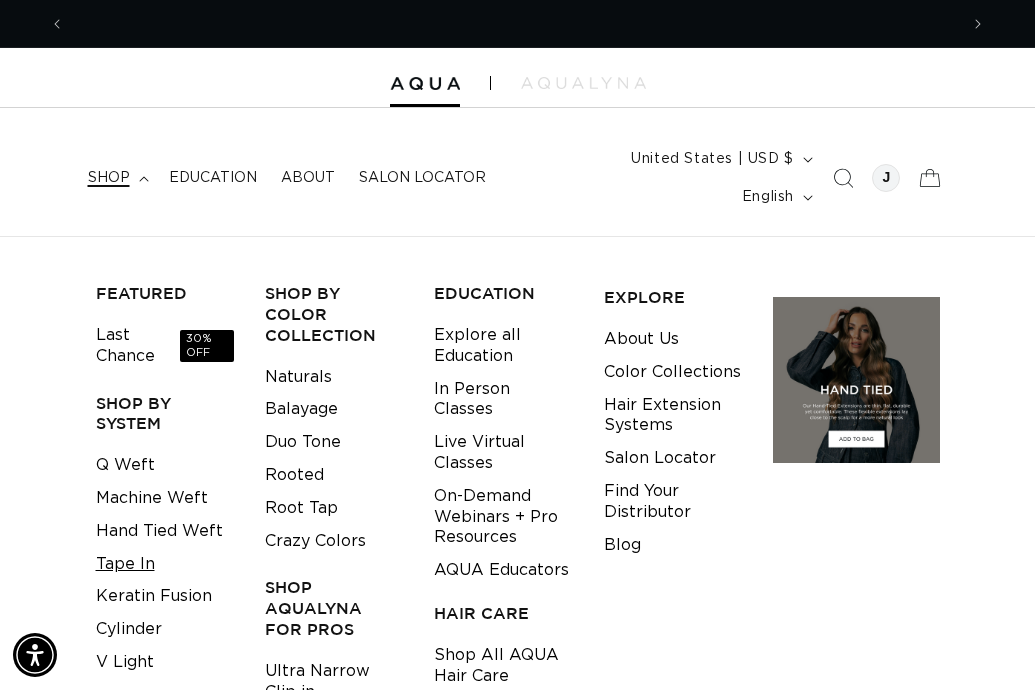 scroll, scrollTop: 0, scrollLeft: 893, axis: horizontal 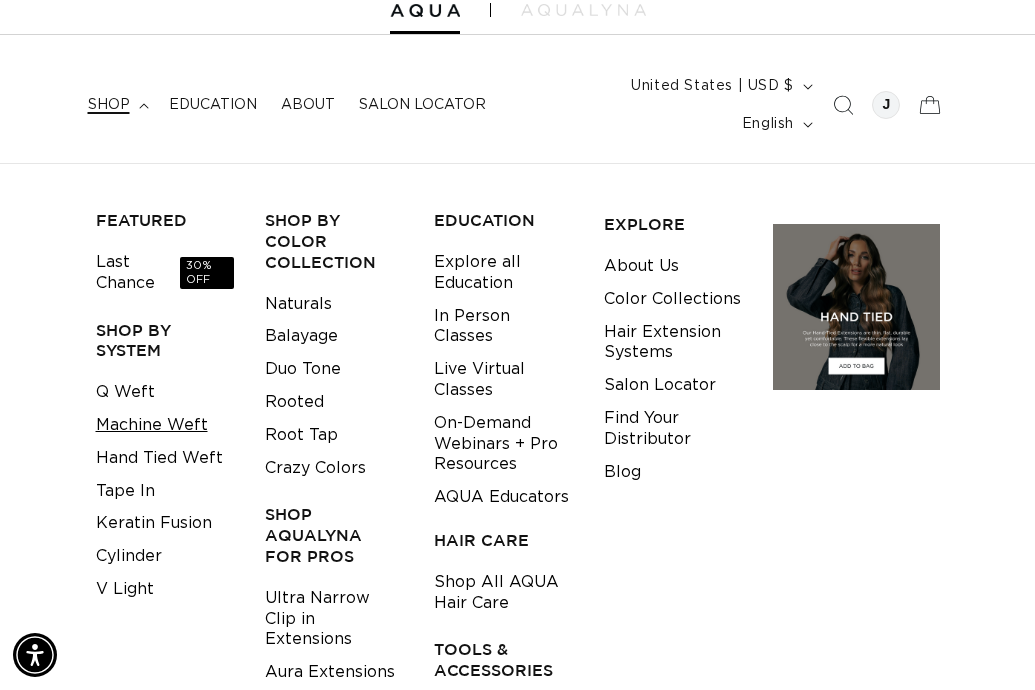 click on "Machine Weft" at bounding box center [152, 425] 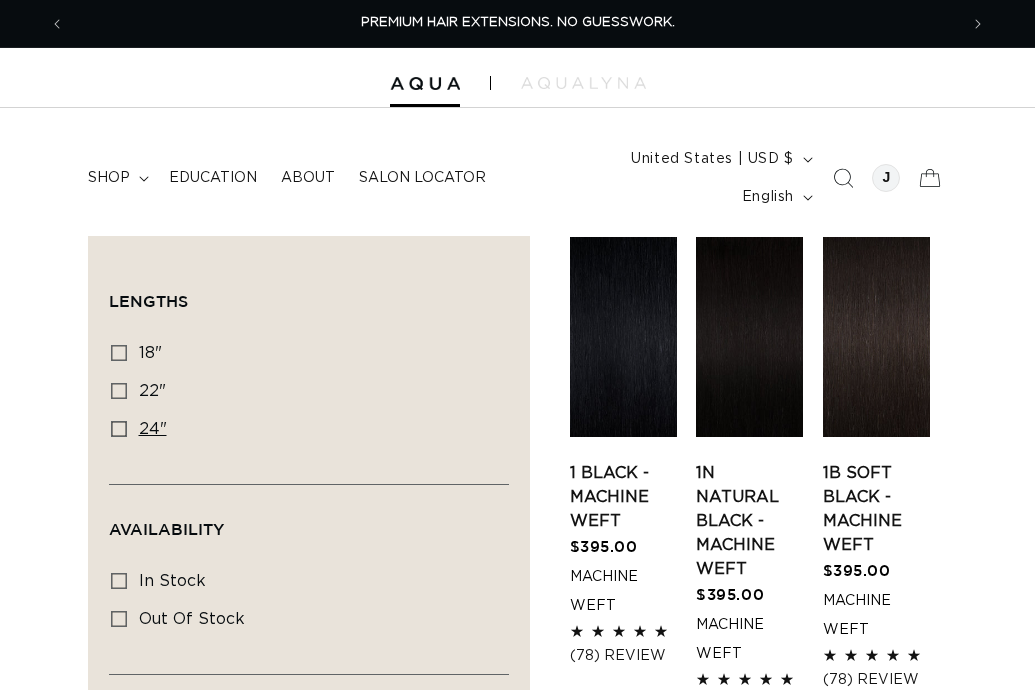 scroll, scrollTop: 0, scrollLeft: 0, axis: both 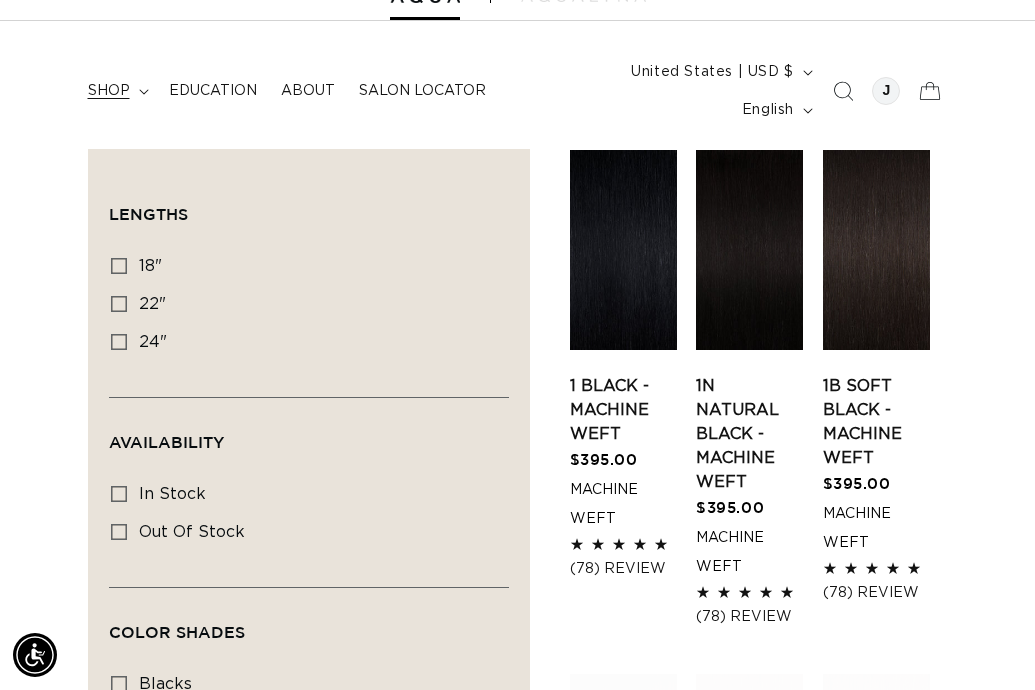 click on "shop" at bounding box center [109, 91] 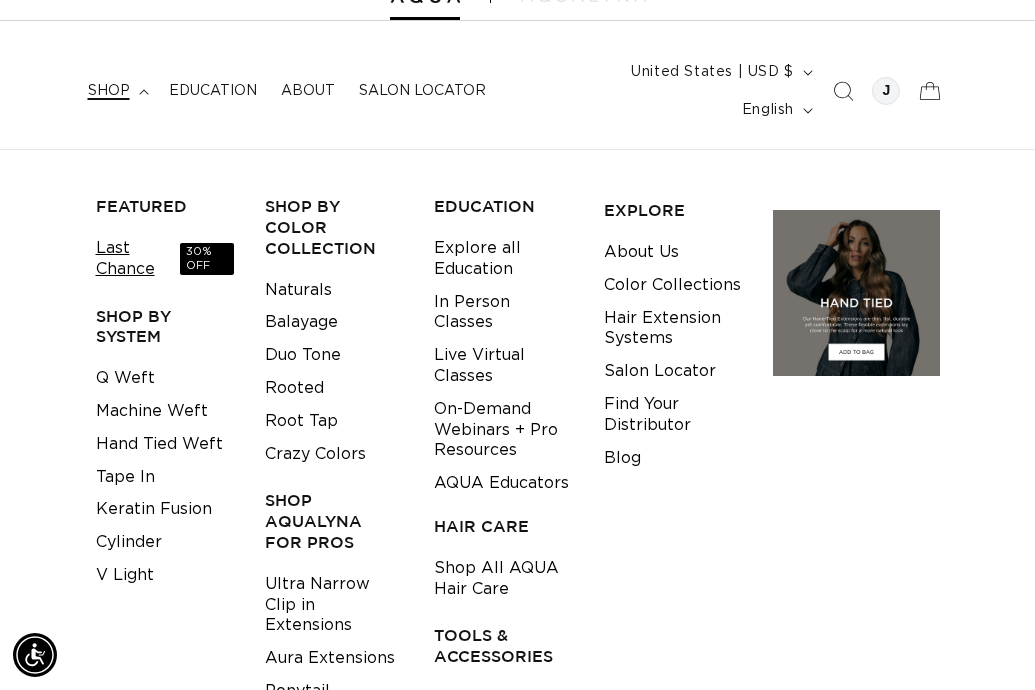 scroll, scrollTop: 0, scrollLeft: 893, axis: horizontal 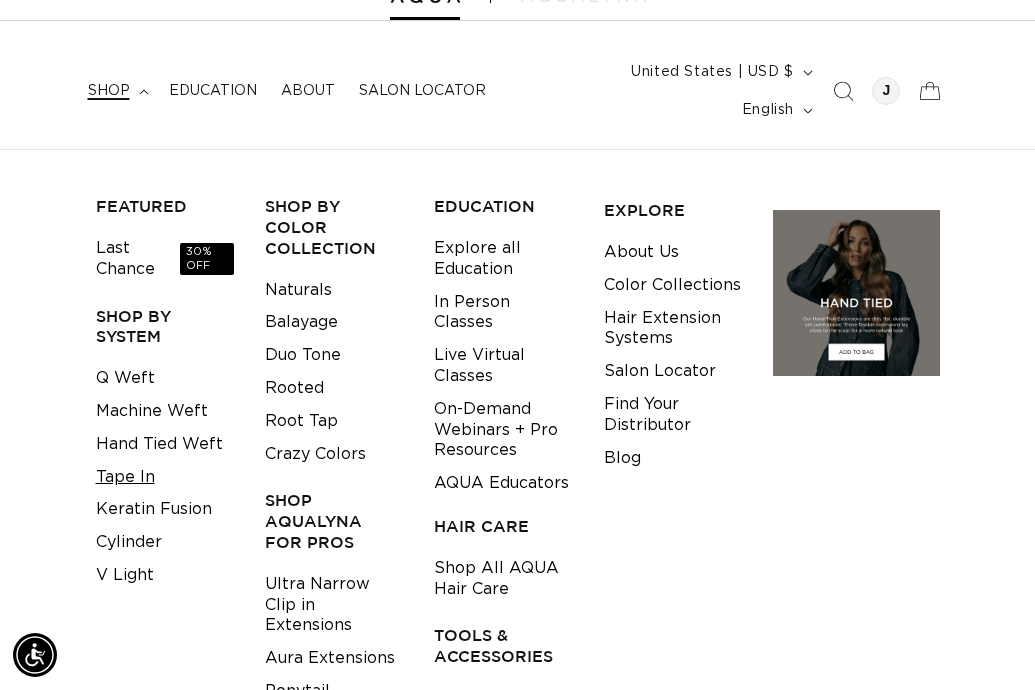 click on "Tape In" at bounding box center [125, 477] 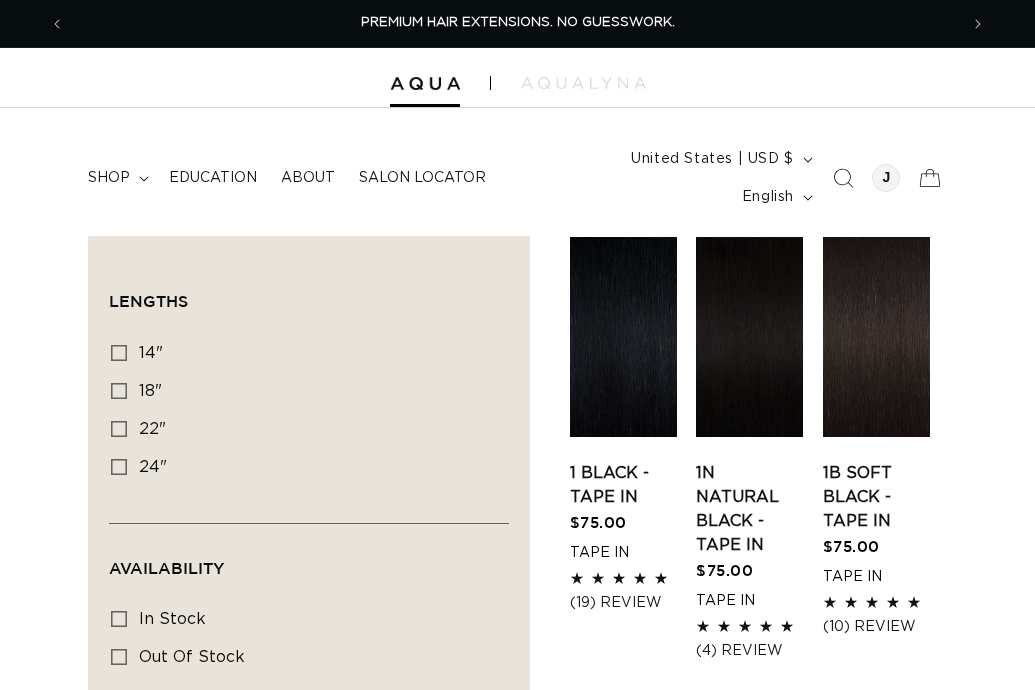 scroll, scrollTop: 0, scrollLeft: 0, axis: both 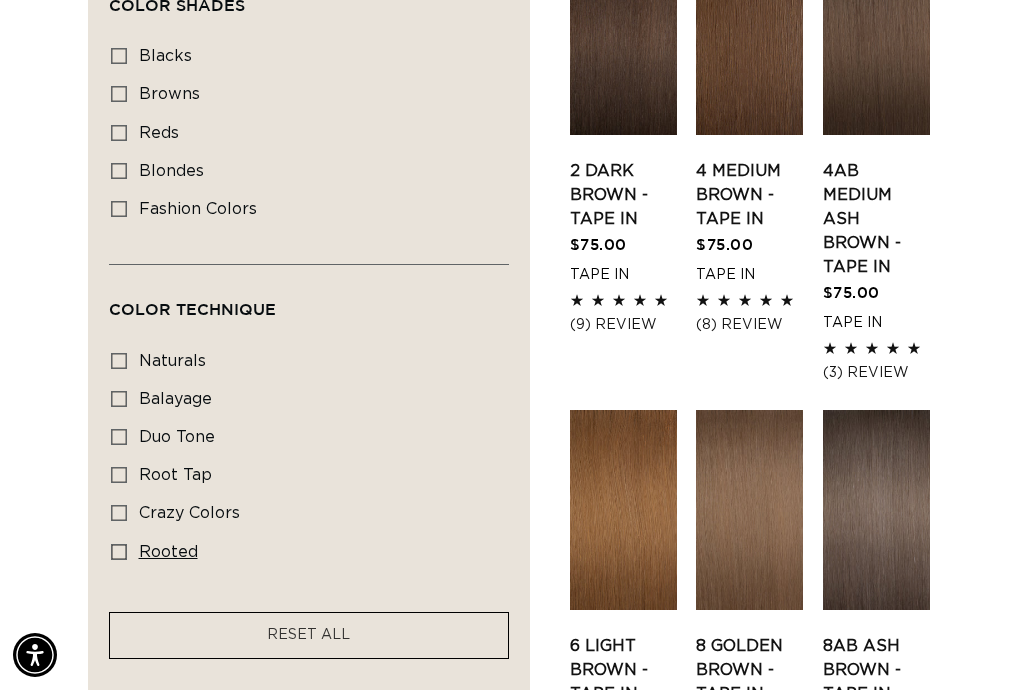 click 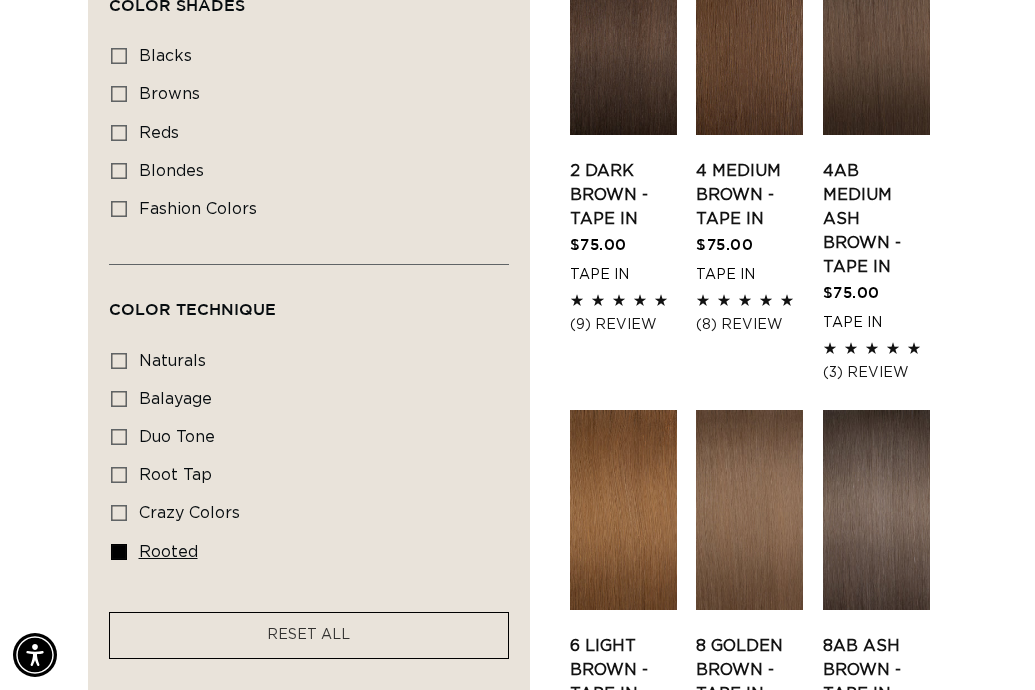 scroll, scrollTop: 0, scrollLeft: 0, axis: both 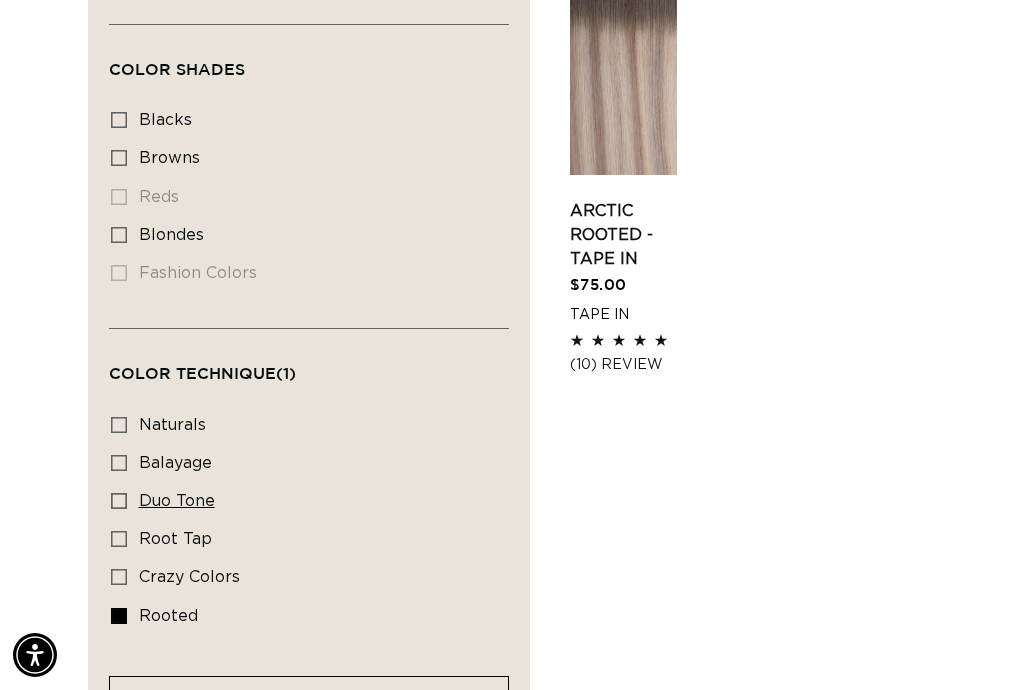click on "duo tone" at bounding box center (177, 501) 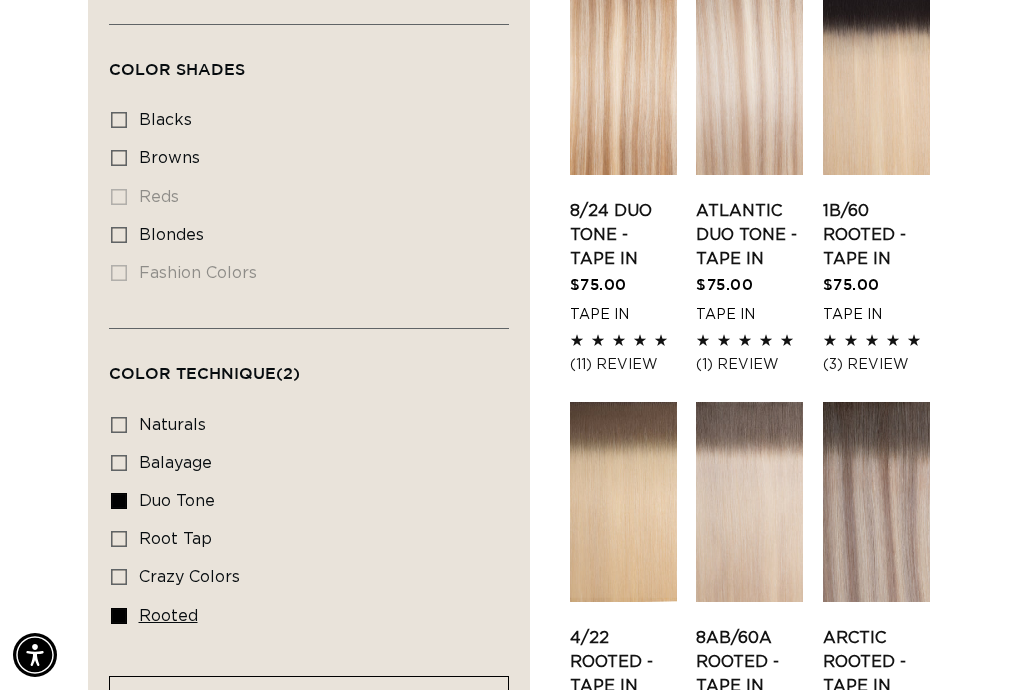 scroll, scrollTop: 0, scrollLeft: 893, axis: horizontal 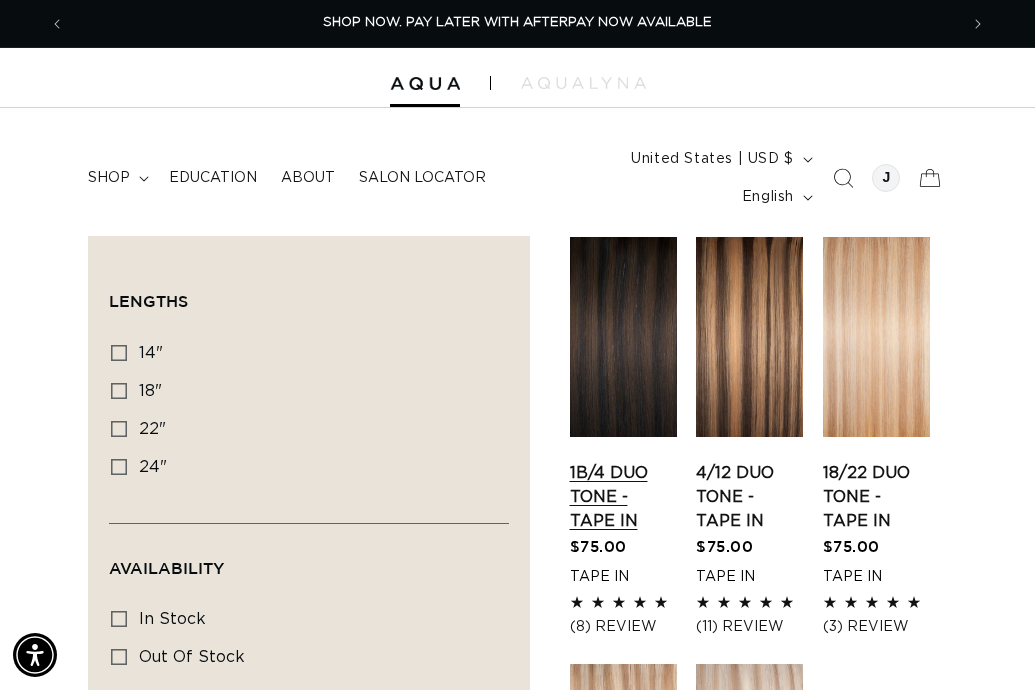 click on "1B/4 Duo Tone - Tape In" at bounding box center (623, 497) 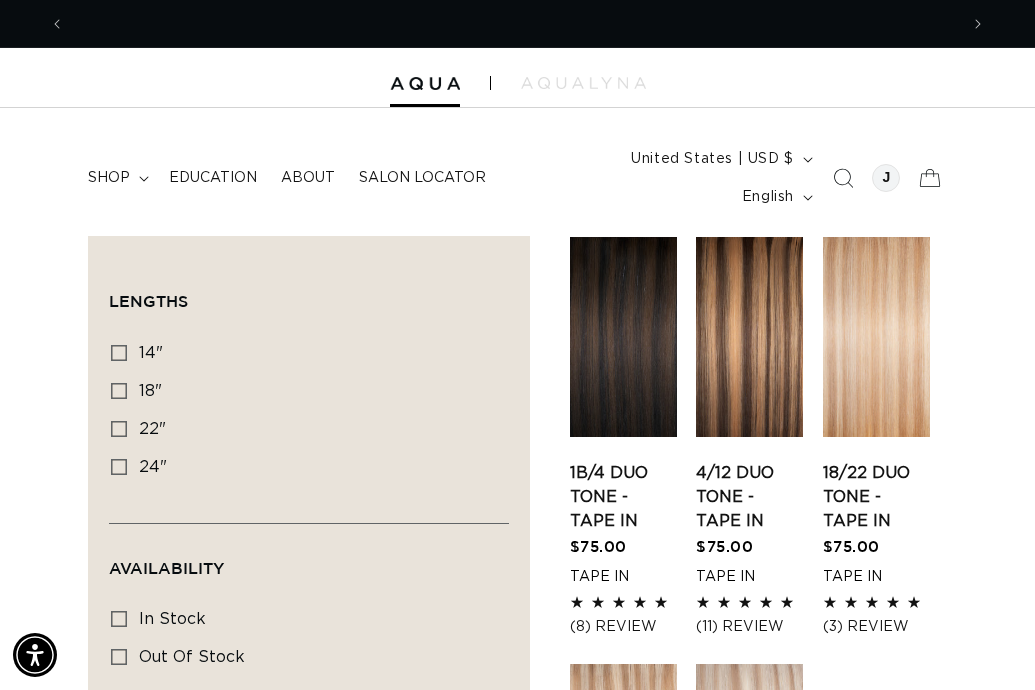 scroll, scrollTop: 0, scrollLeft: 0, axis: both 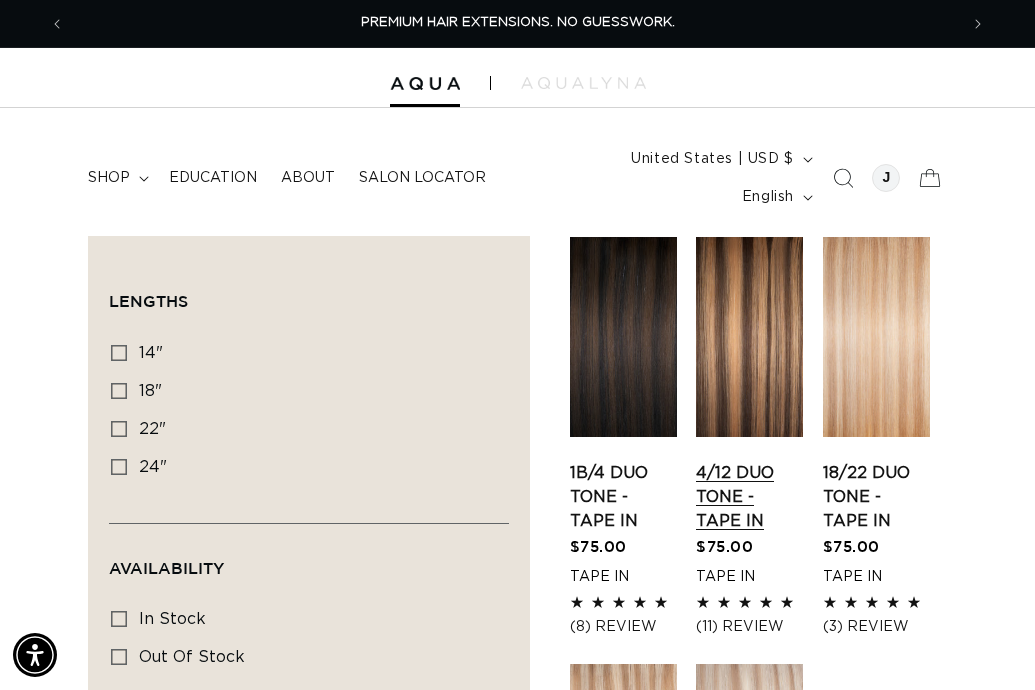 click on "4/12 Duo Tone - Tape In" at bounding box center [749, 497] 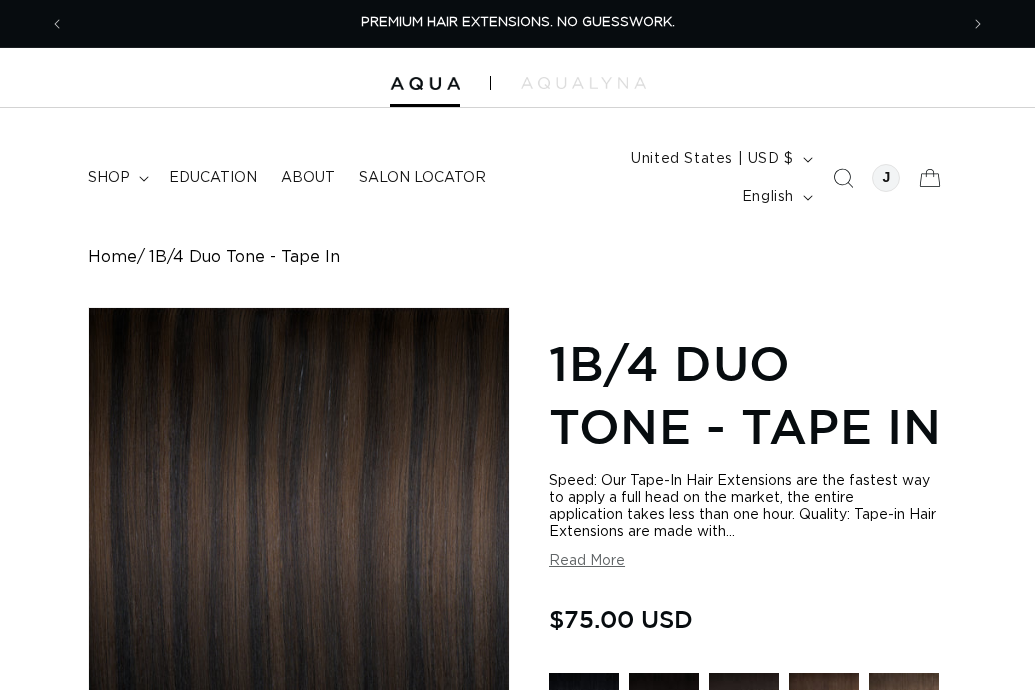 scroll, scrollTop: 0, scrollLeft: 0, axis: both 